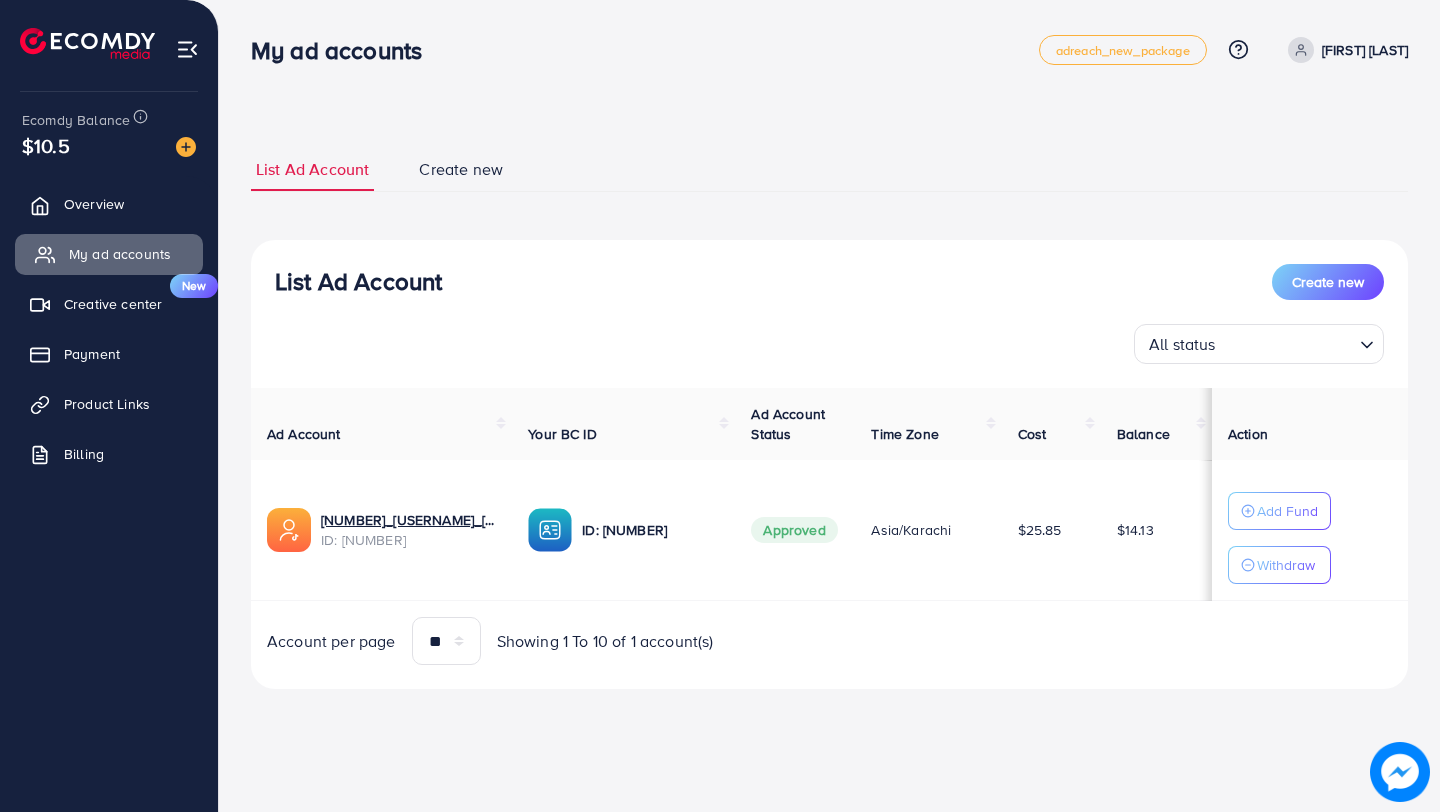 scroll, scrollTop: 0, scrollLeft: 0, axis: both 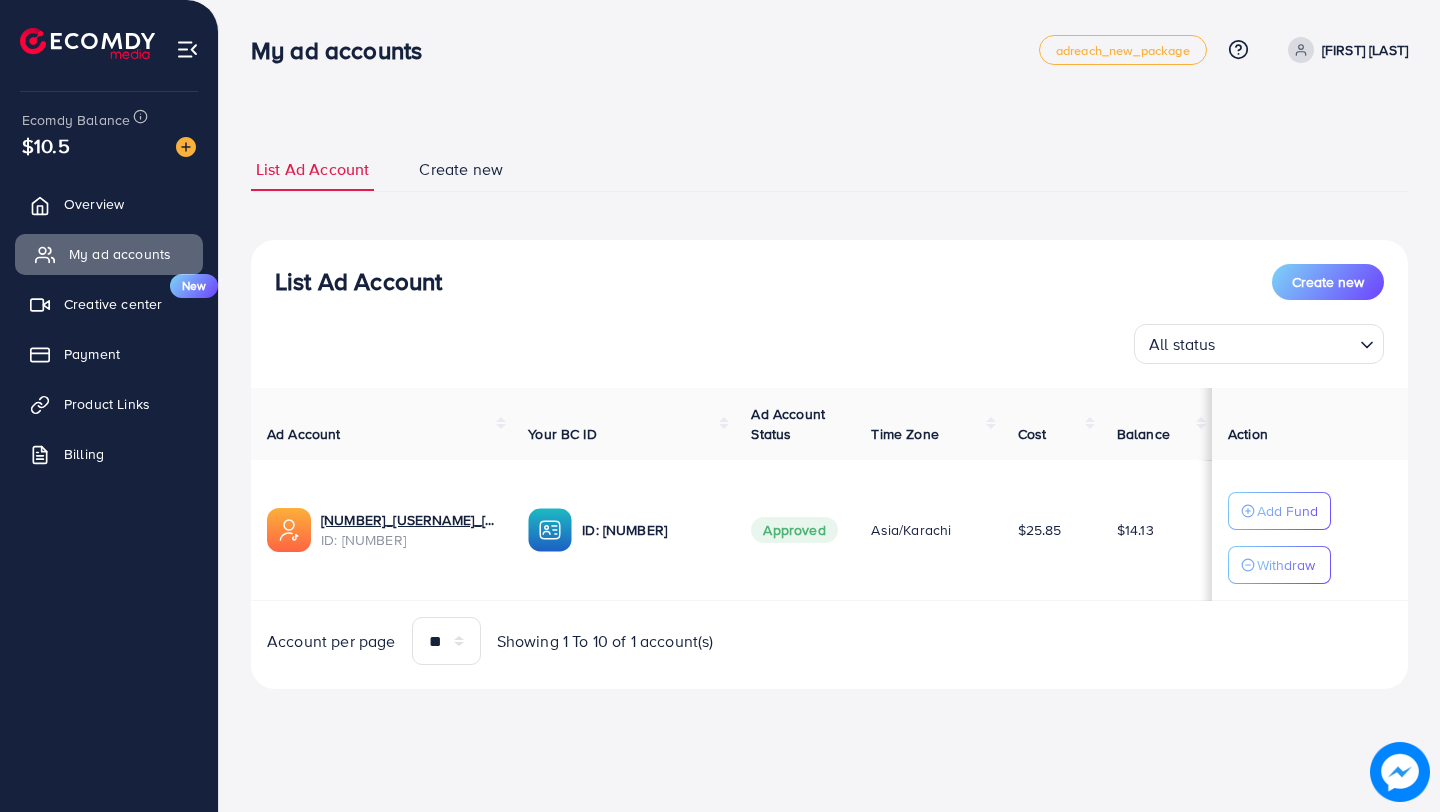click on "My ad accounts" at bounding box center [109, 254] 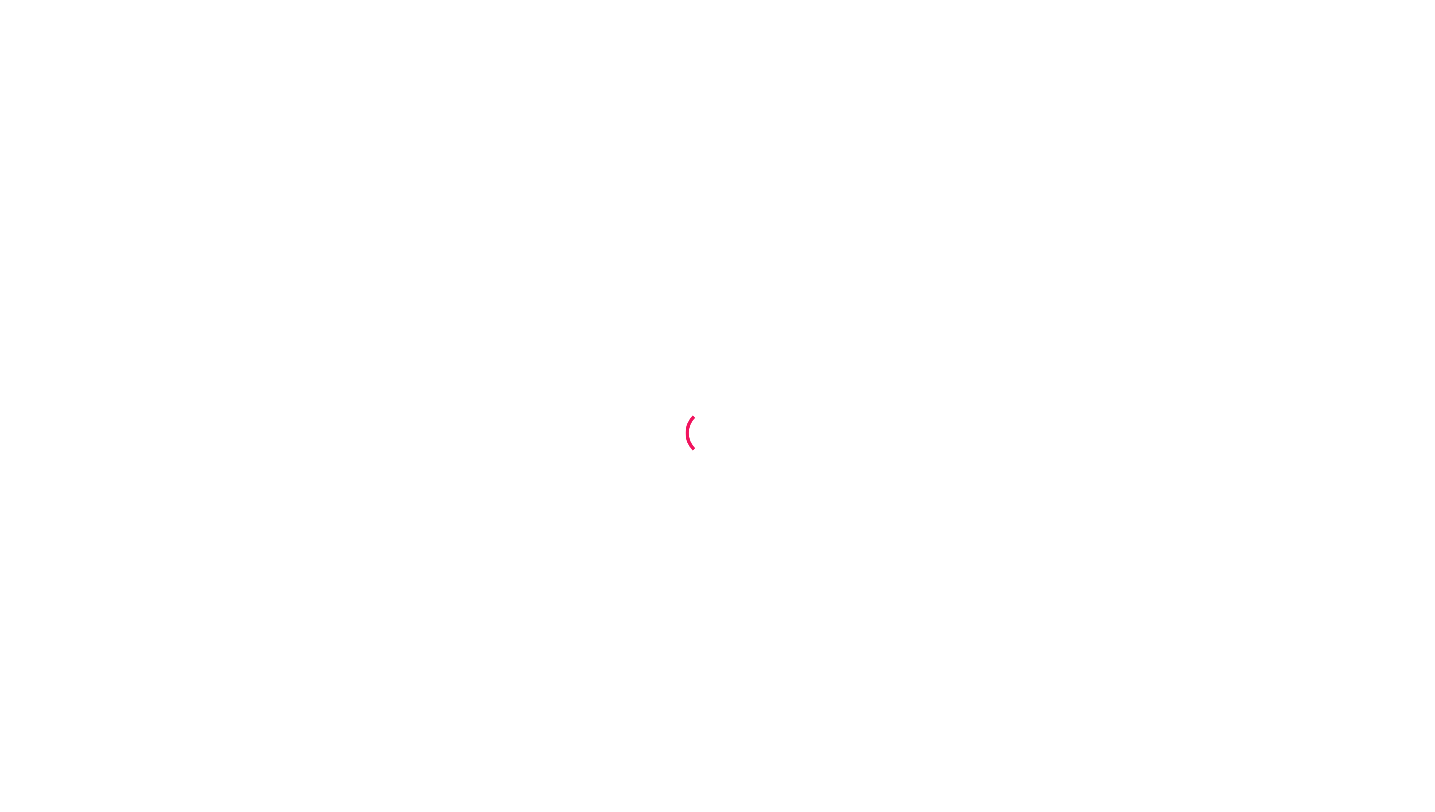 scroll, scrollTop: 0, scrollLeft: 0, axis: both 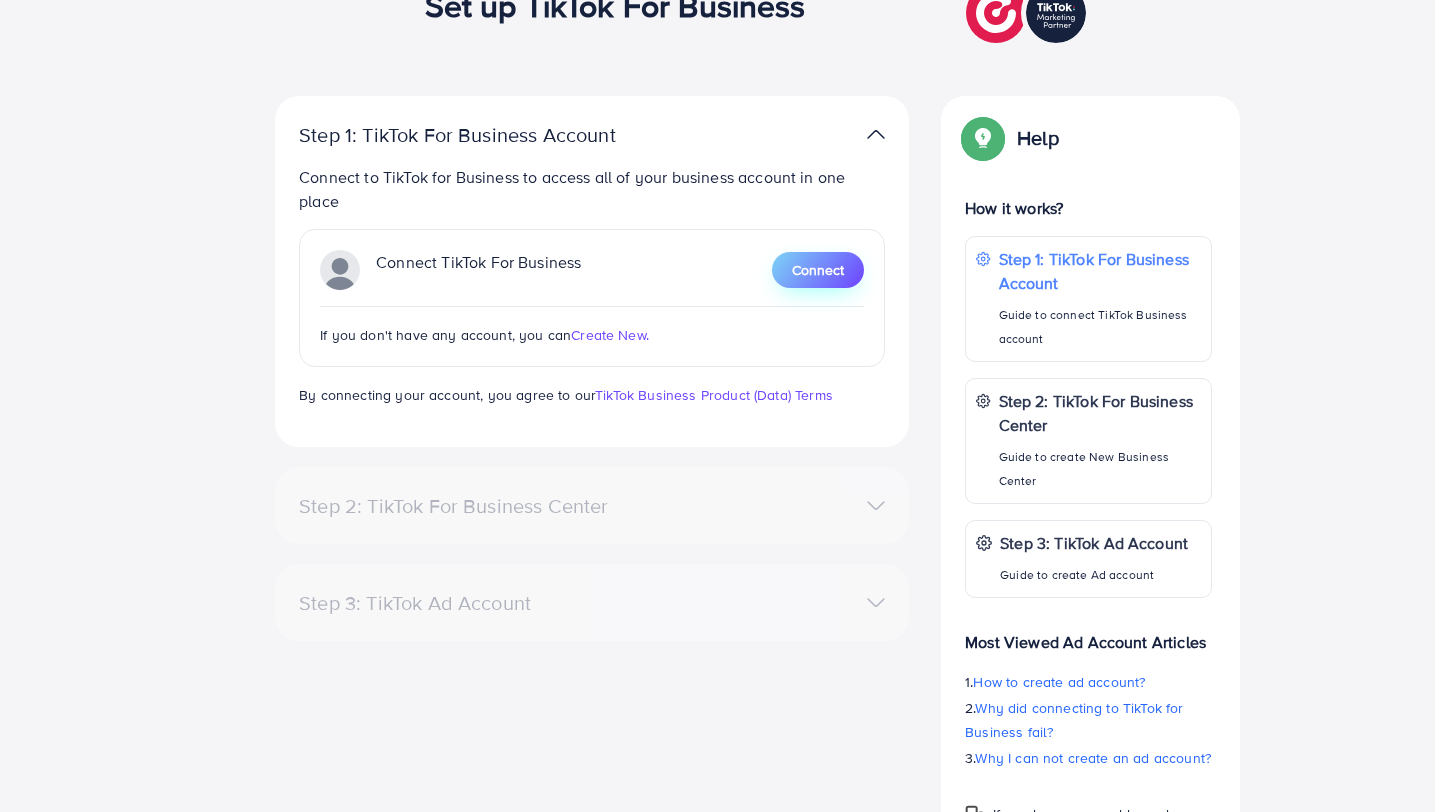click on "Connect" at bounding box center (818, 270) 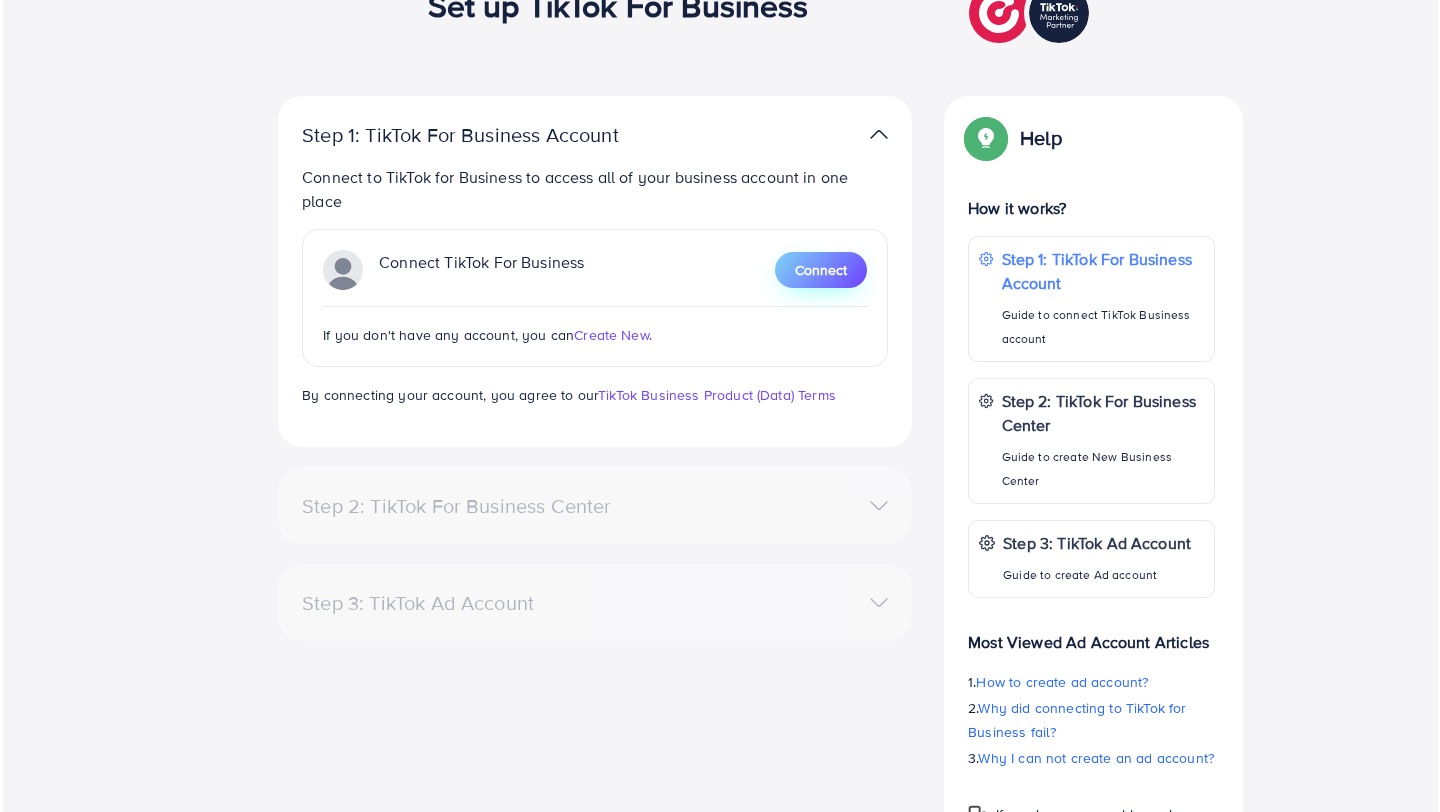 scroll, scrollTop: 0, scrollLeft: 0, axis: both 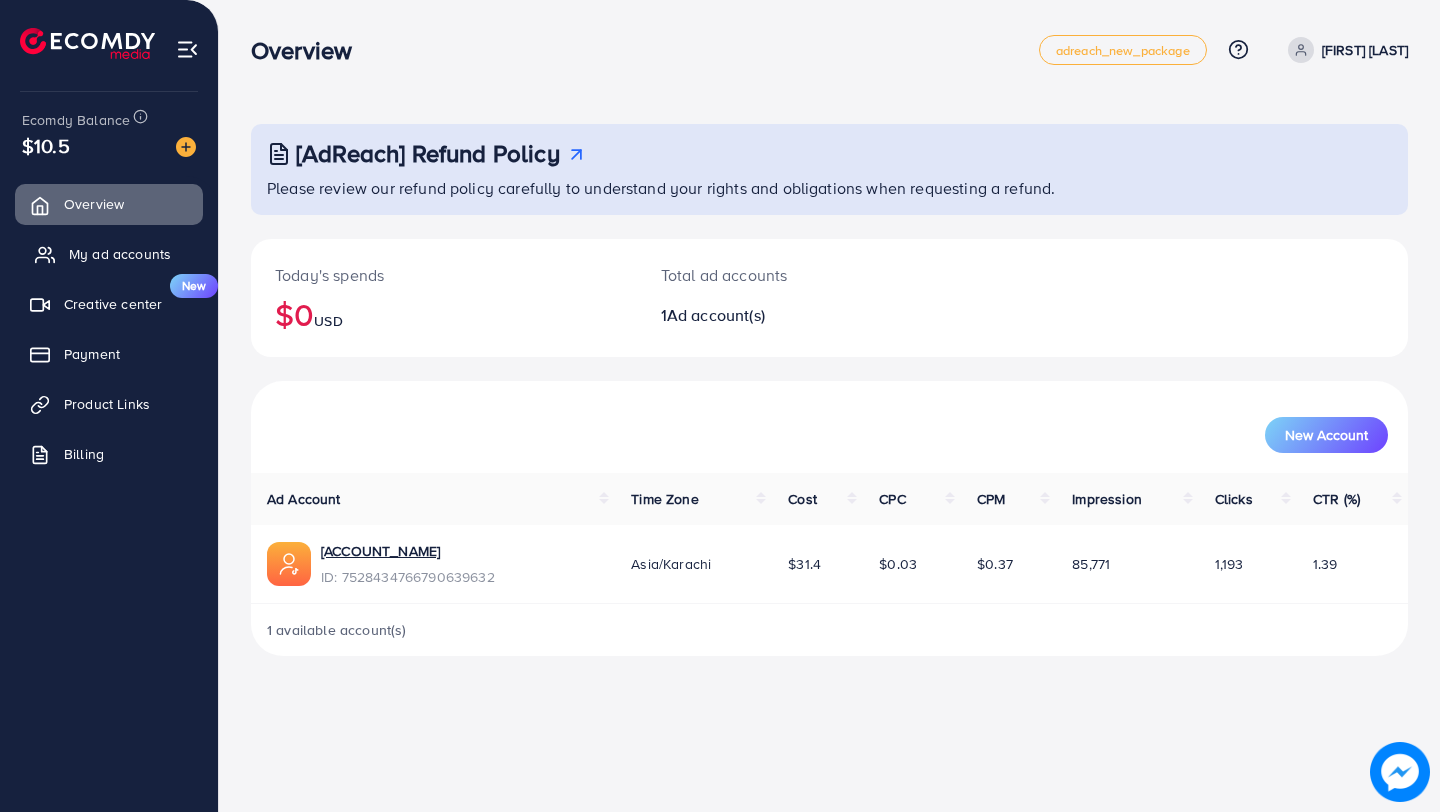 click on "My ad accounts" at bounding box center (109, 254) 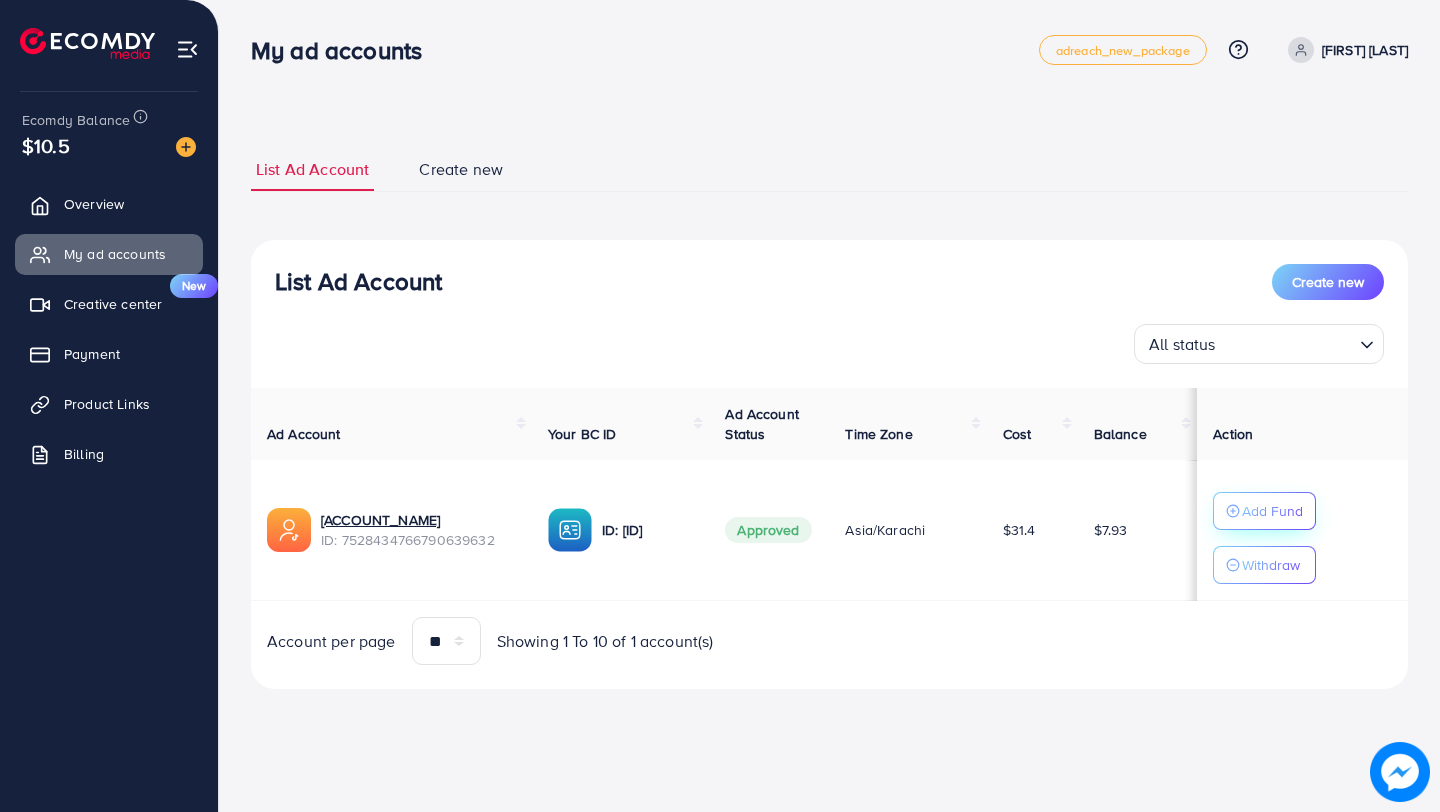 click on "Add Fund" at bounding box center (1272, 511) 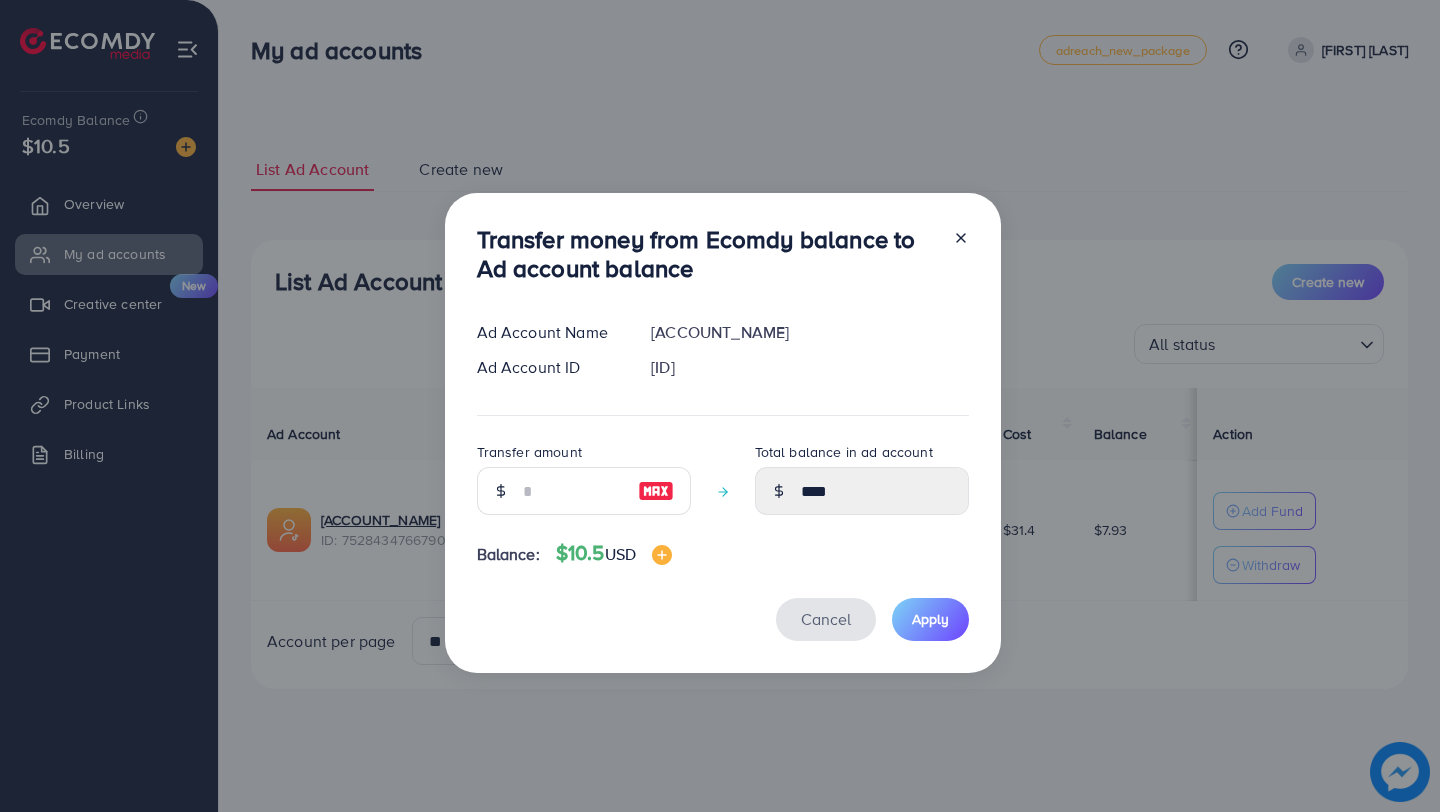 click on "Cancel" at bounding box center [826, 619] 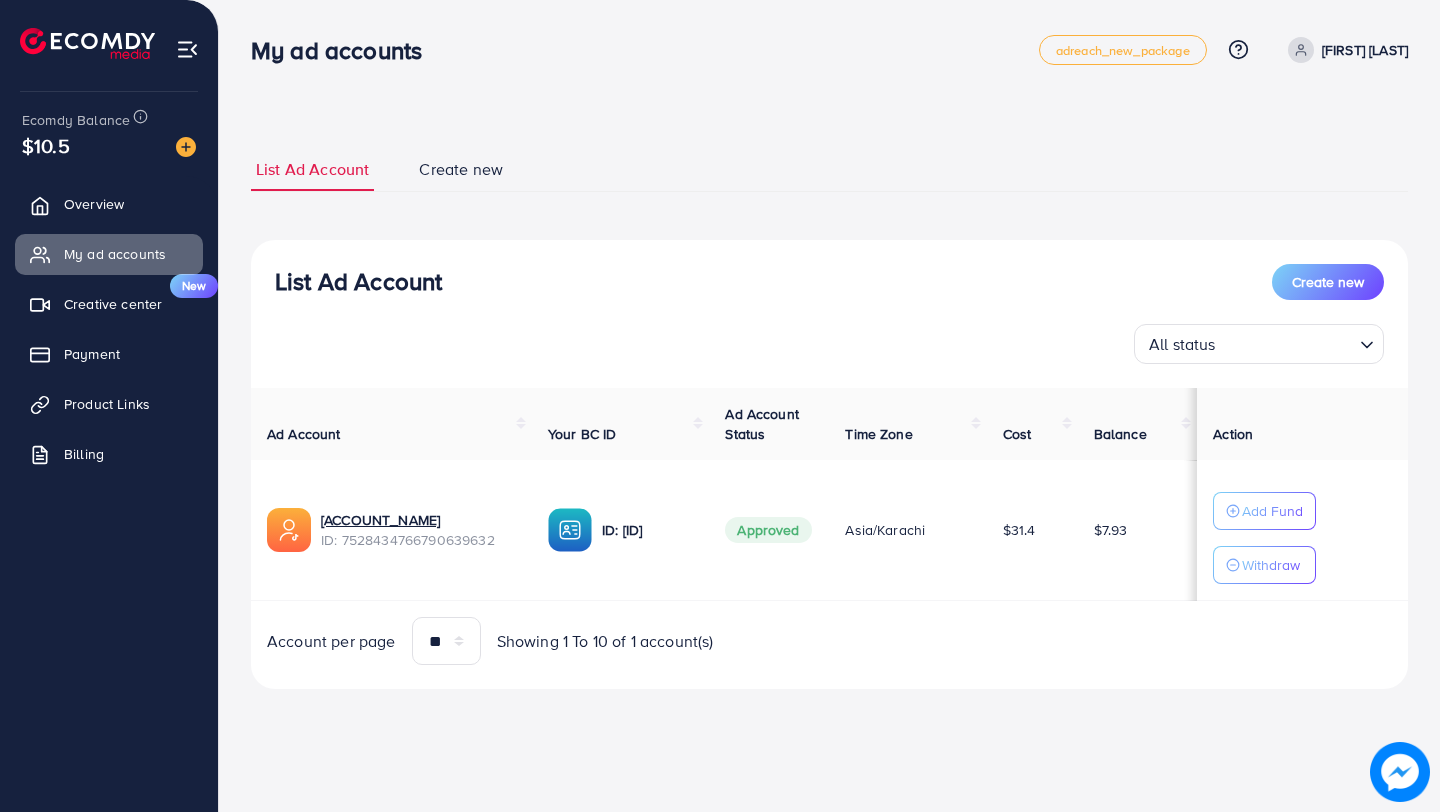 type 